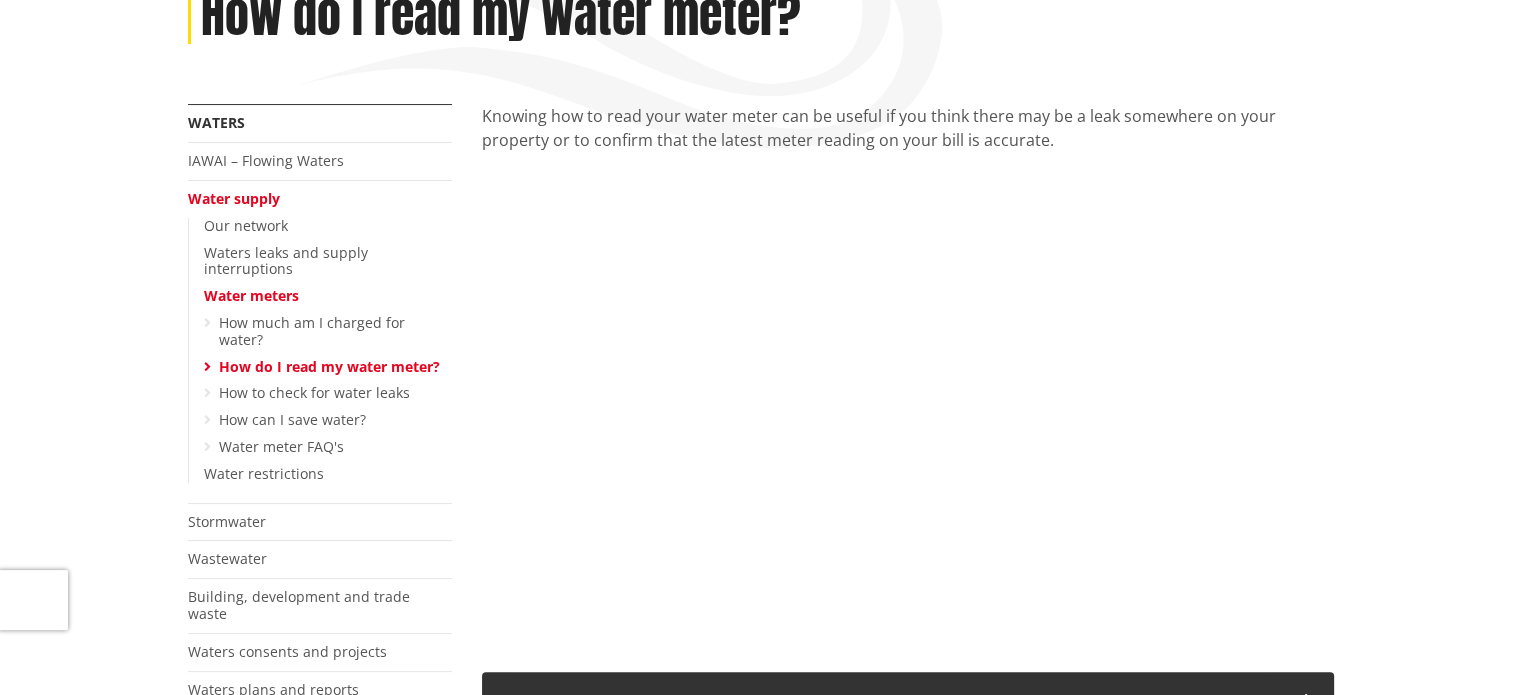 scroll, scrollTop: 400, scrollLeft: 0, axis: vertical 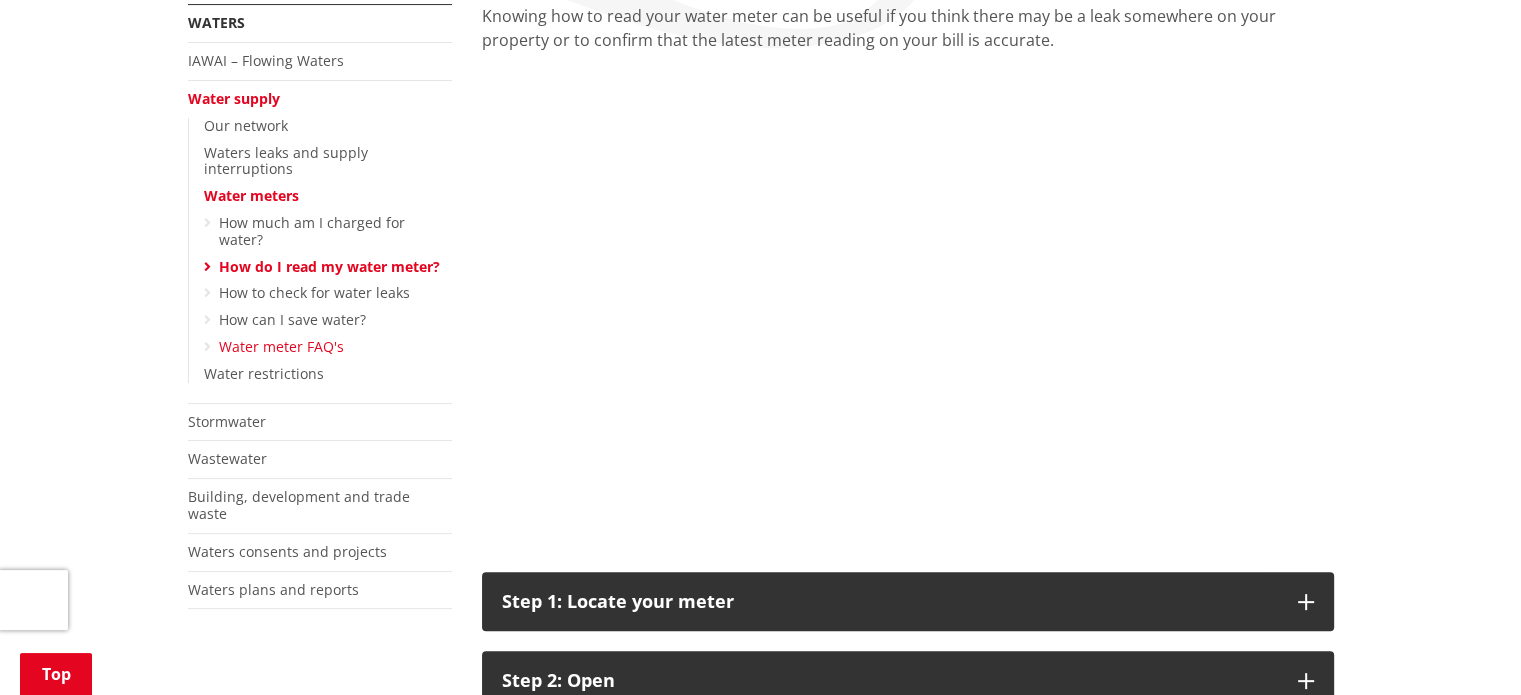 click on "Water meter FAQ's" at bounding box center (281, 346) 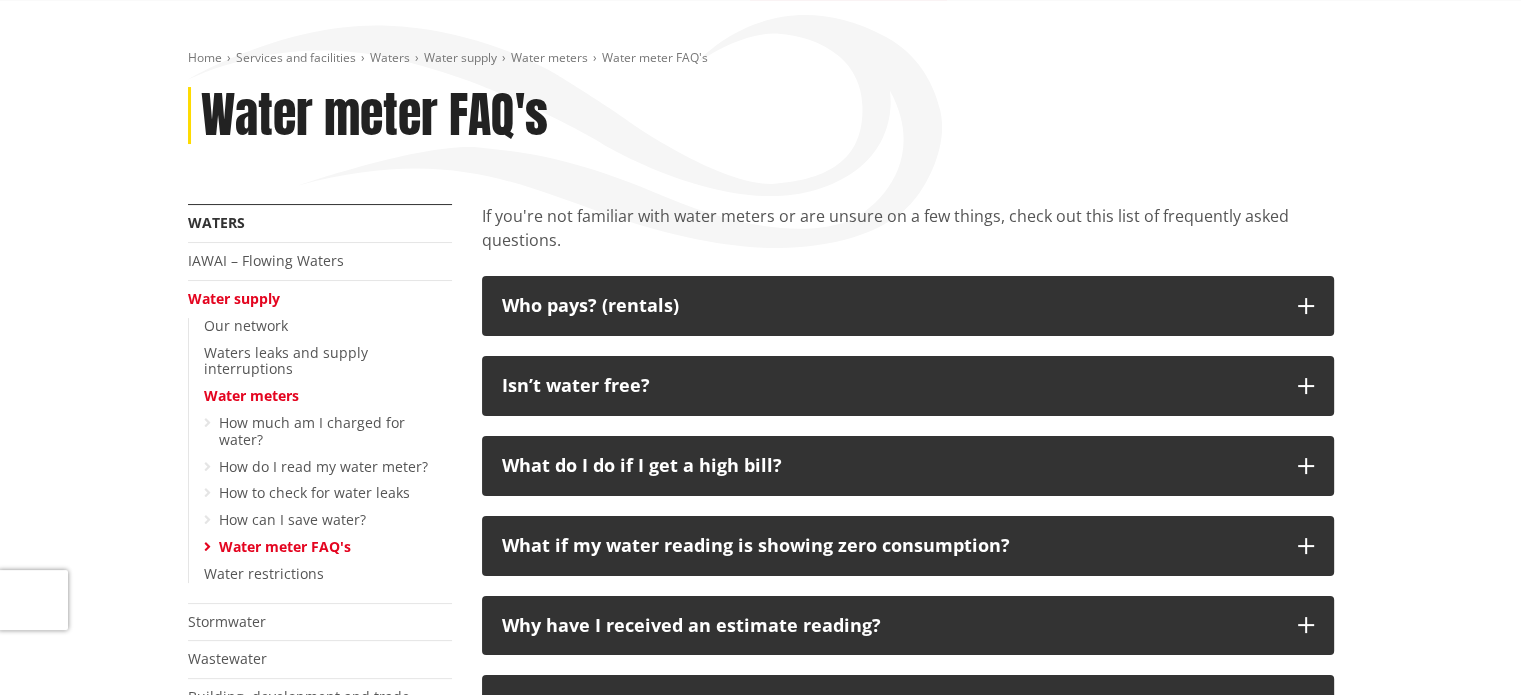 scroll, scrollTop: 300, scrollLeft: 0, axis: vertical 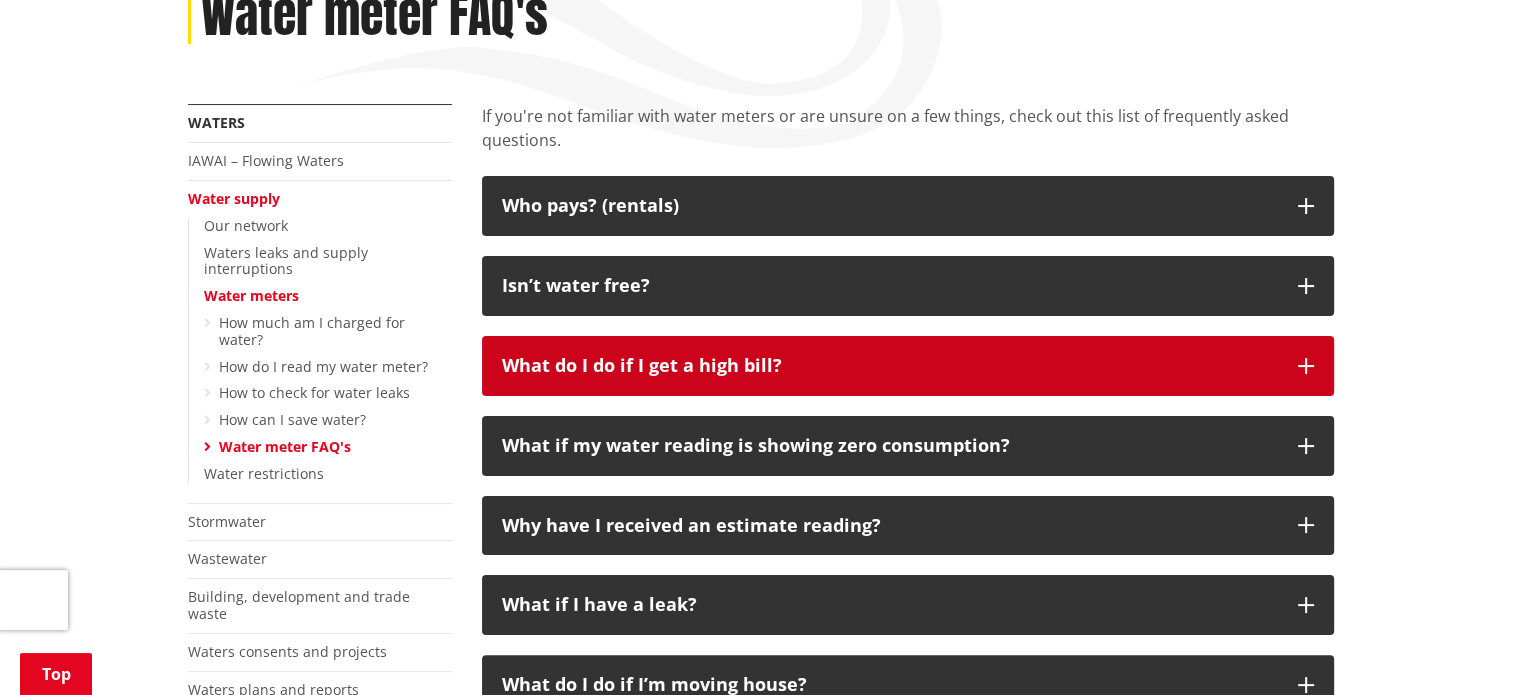 click on "What do I do if I get a high bill?" at bounding box center [908, 366] 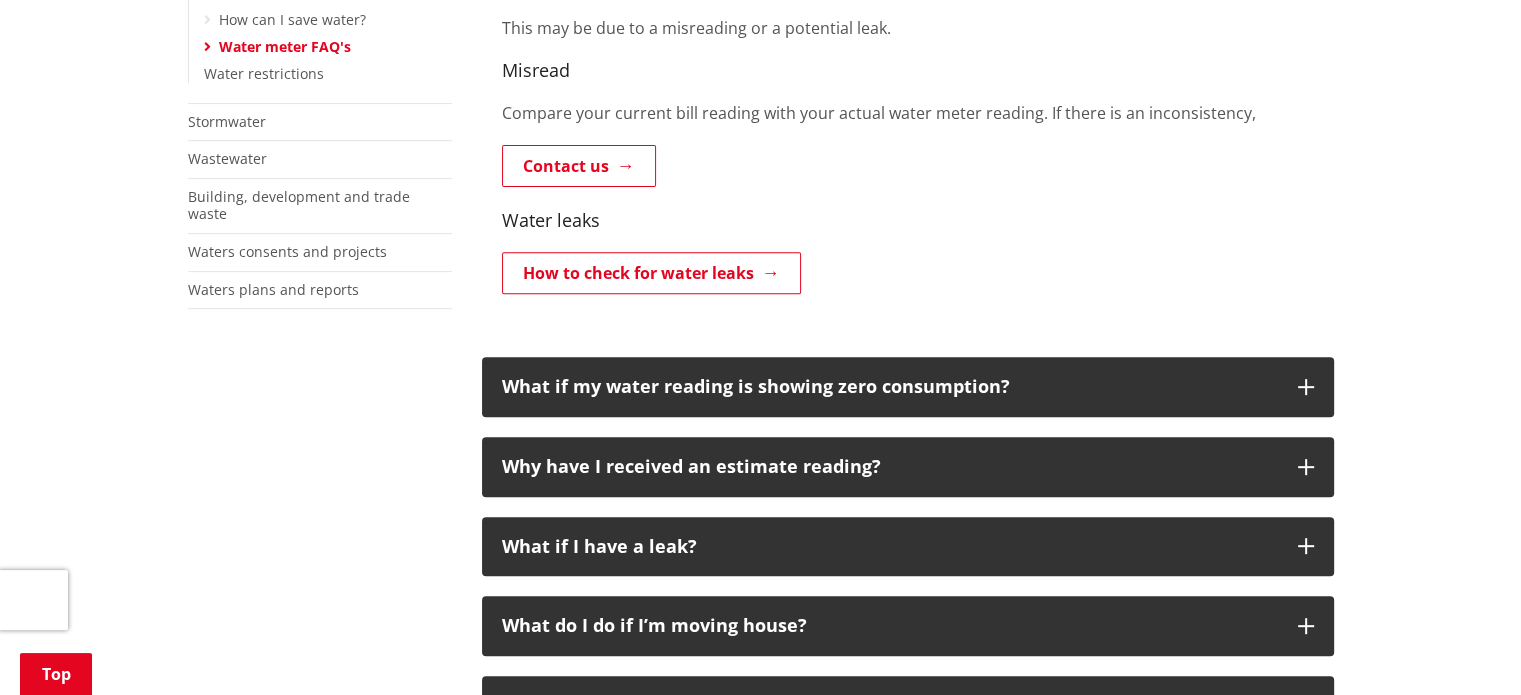 scroll, scrollTop: 800, scrollLeft: 0, axis: vertical 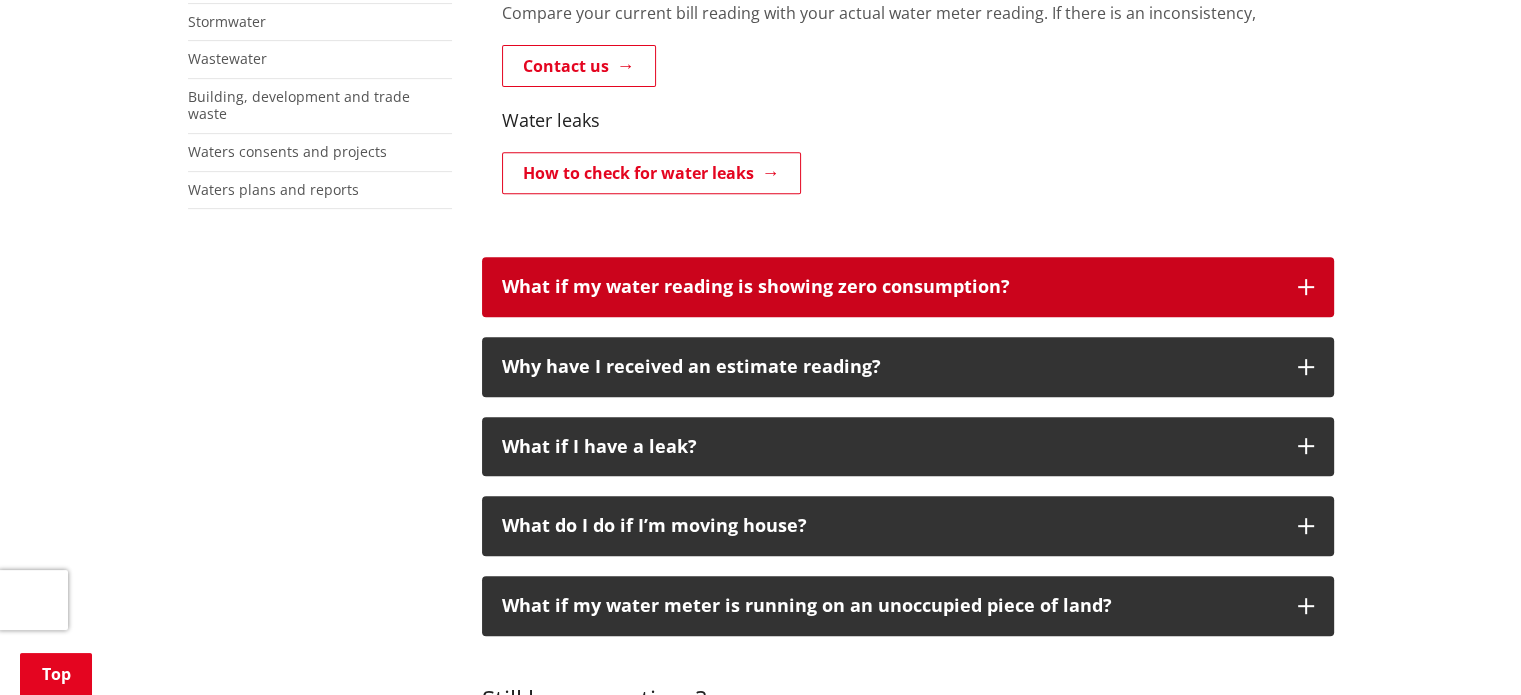click on "What if my water reading is showing zero consumption?" at bounding box center (890, 287) 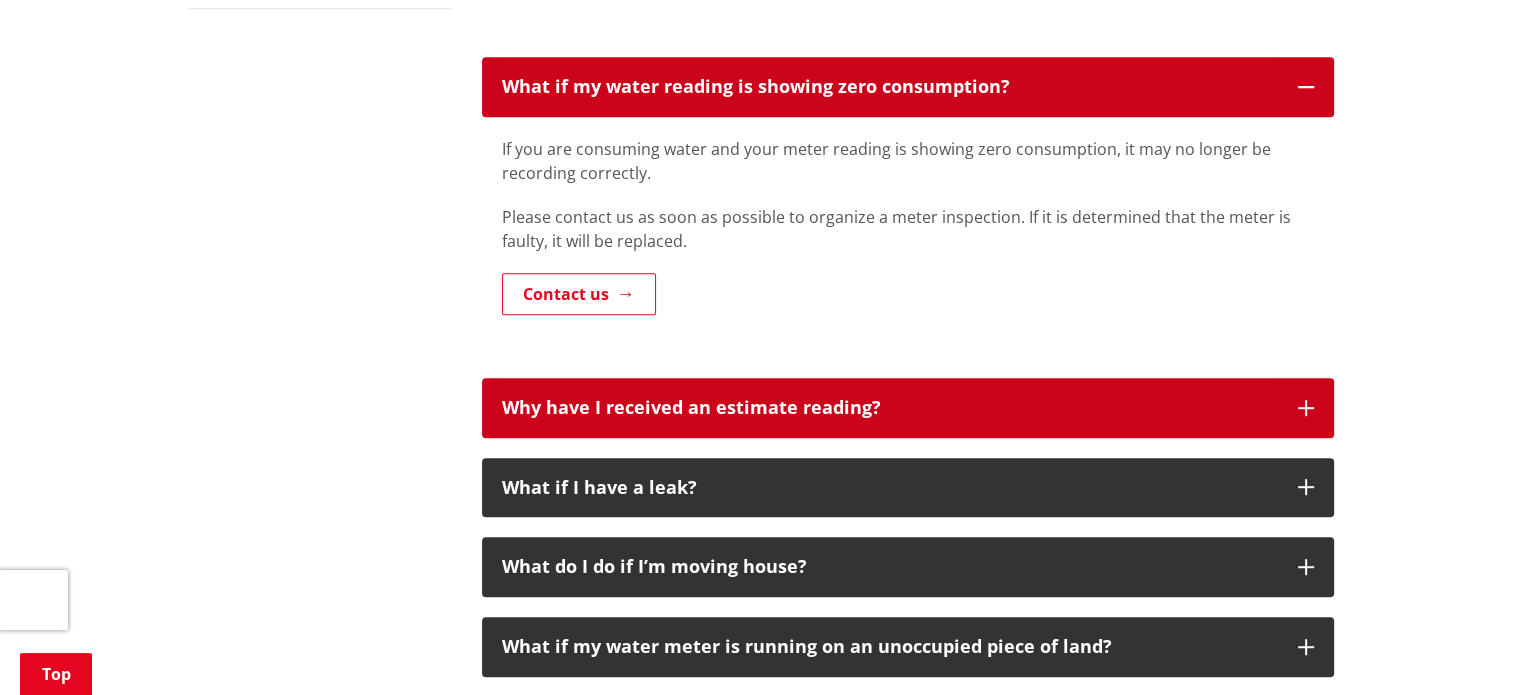 scroll, scrollTop: 1100, scrollLeft: 0, axis: vertical 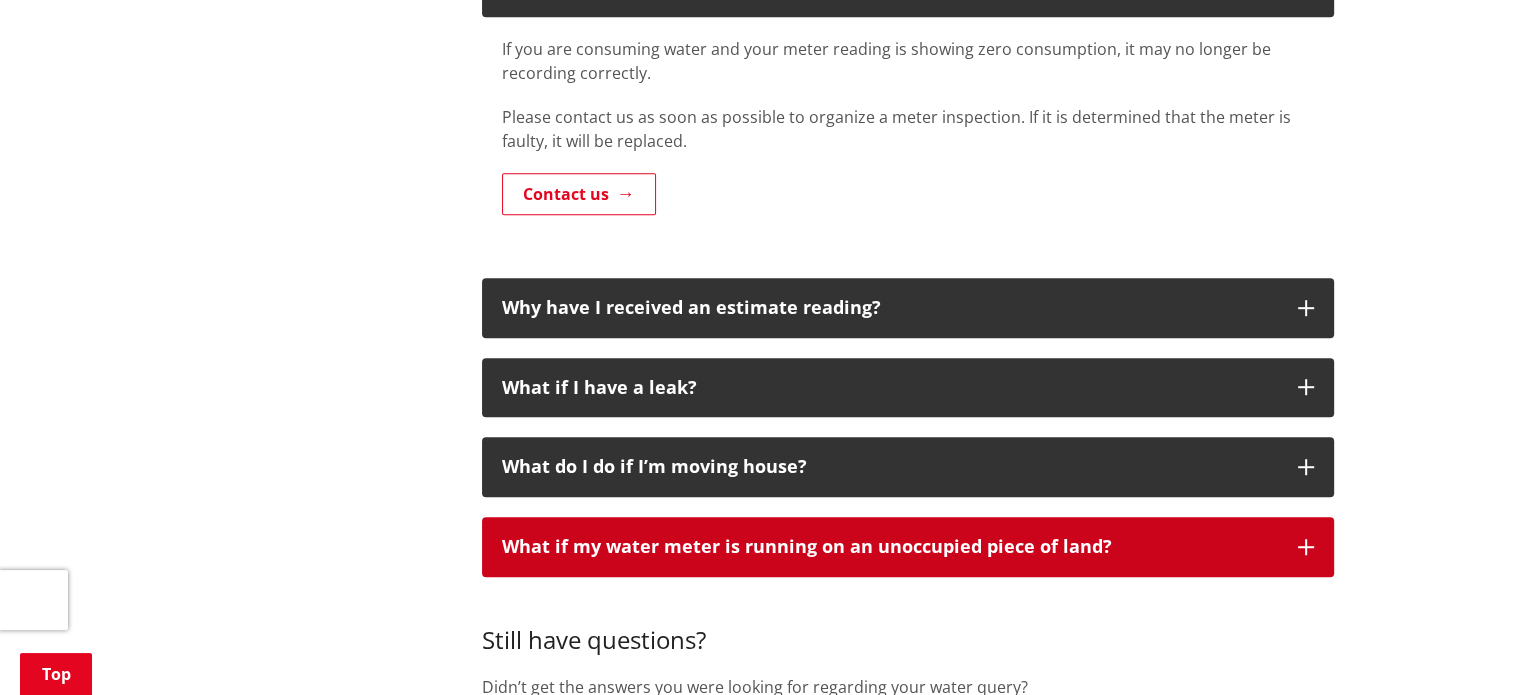 click on "What if my water meter is running on an unoccupied piece of land?" at bounding box center (908, 547) 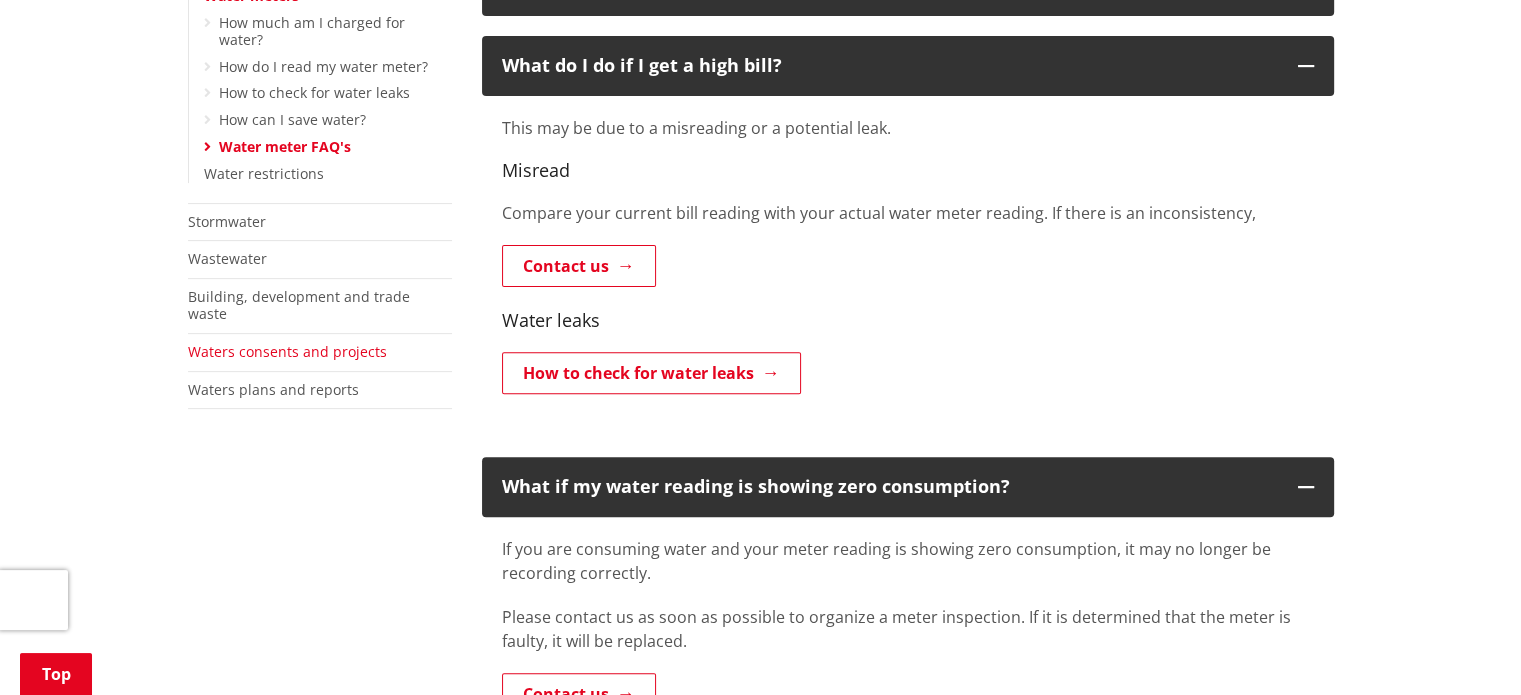 scroll, scrollTop: 400, scrollLeft: 0, axis: vertical 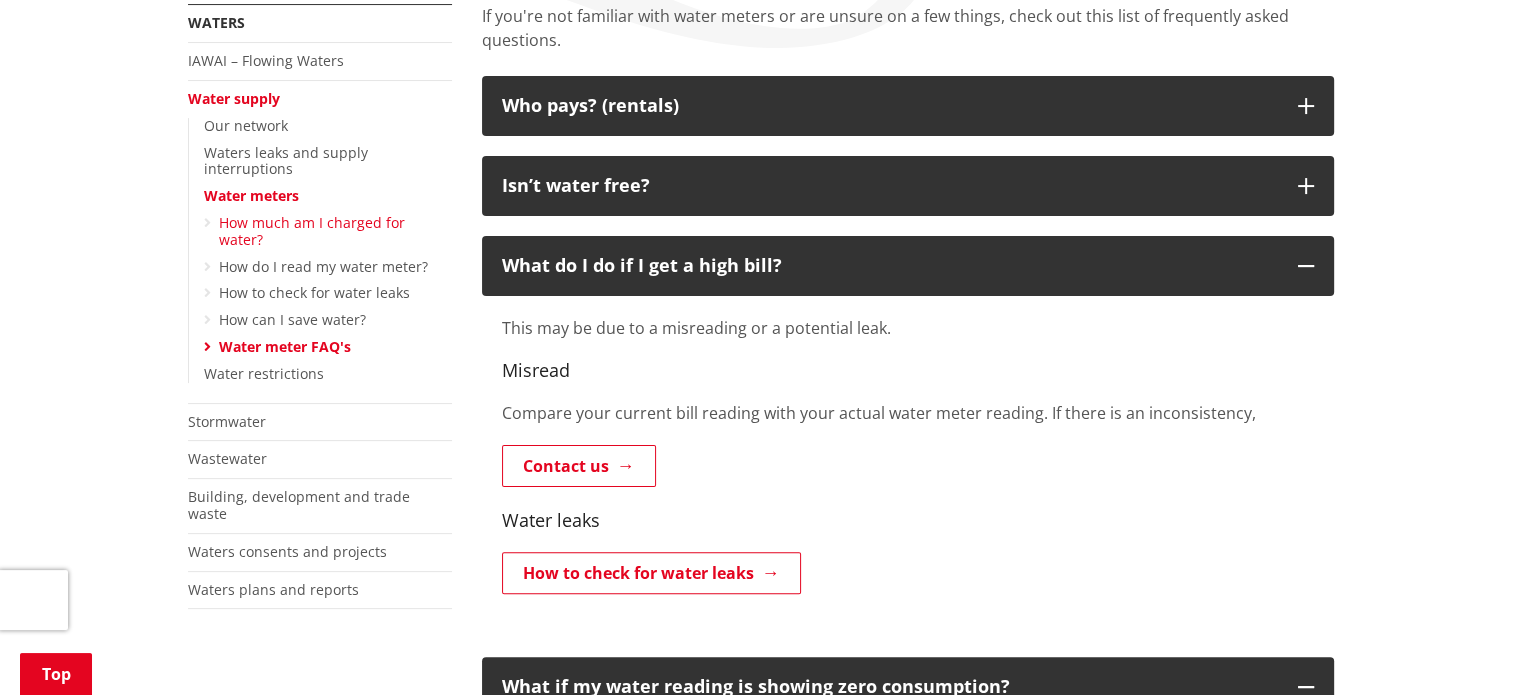 click on "How much am I charged for water?" at bounding box center [312, 231] 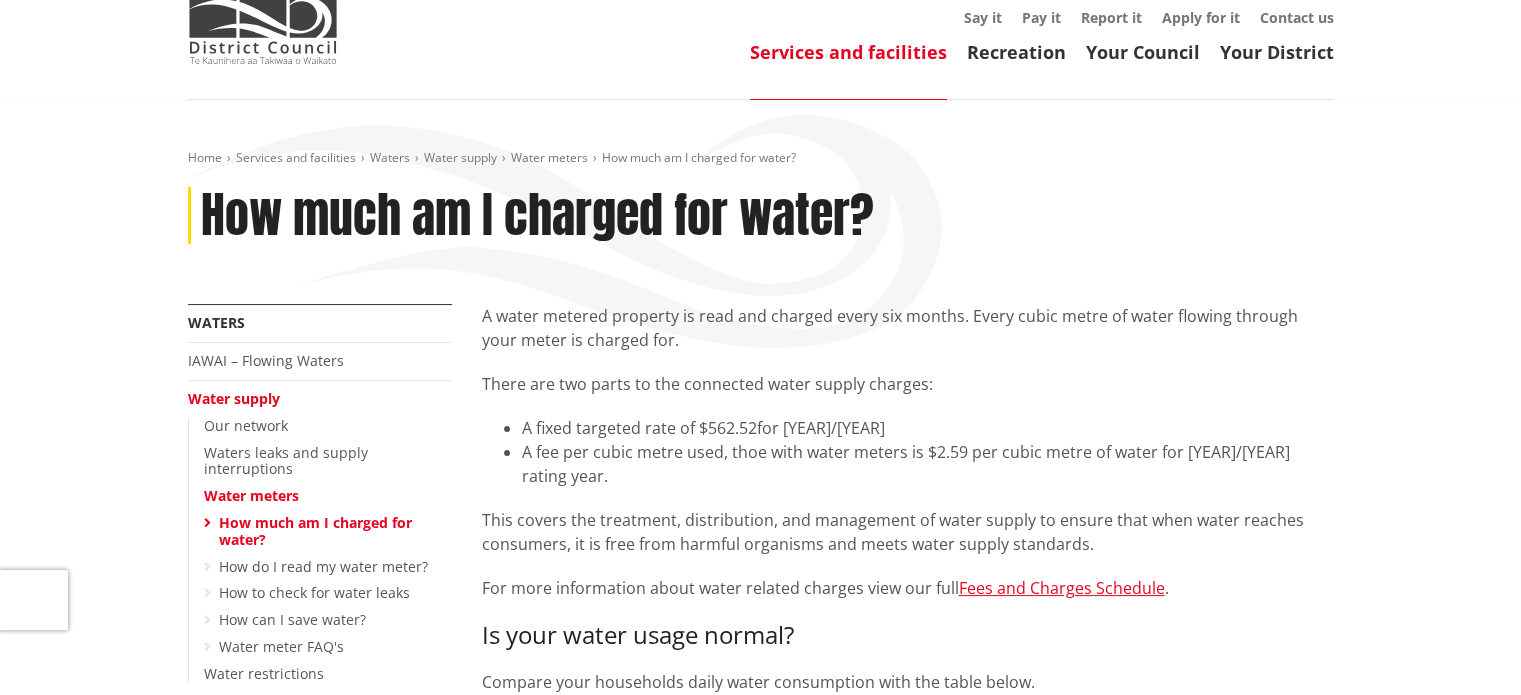 scroll, scrollTop: 300, scrollLeft: 0, axis: vertical 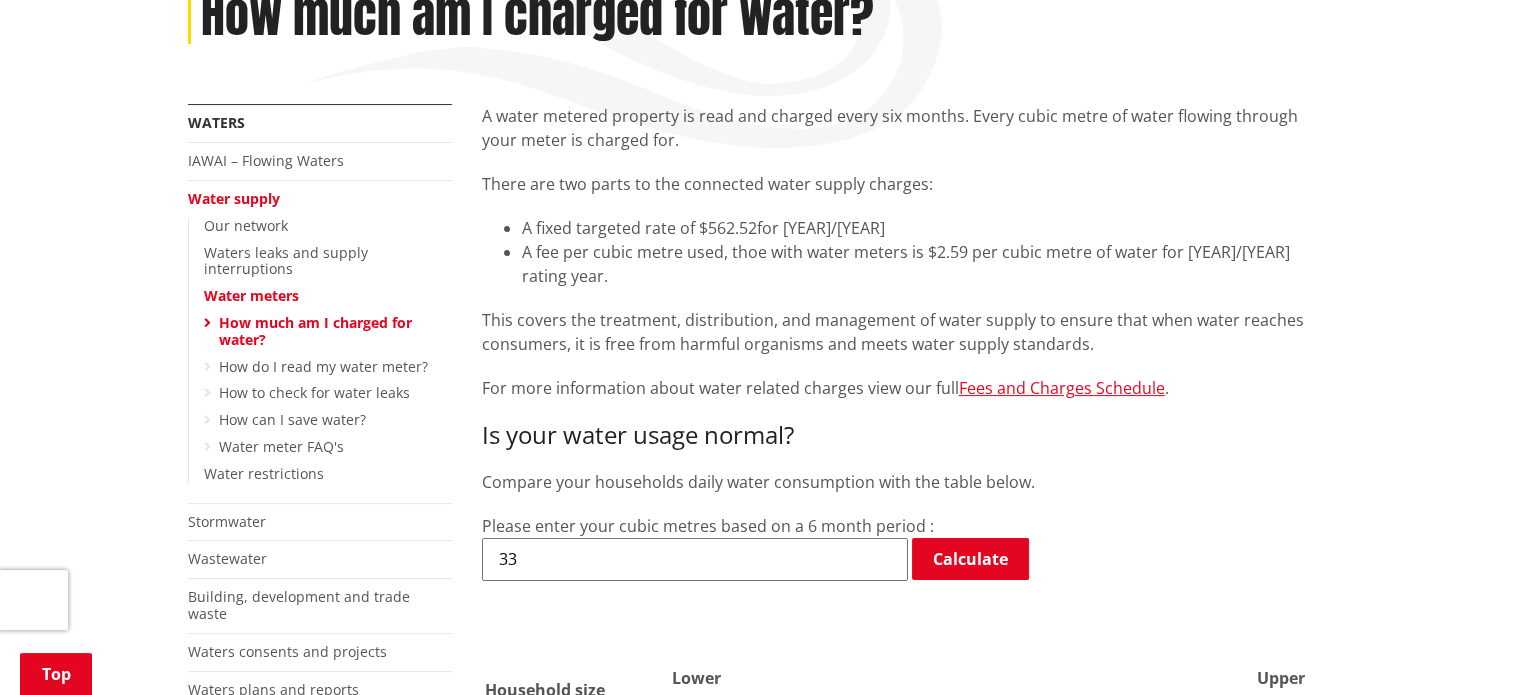 click on "33" at bounding box center (695, 559) 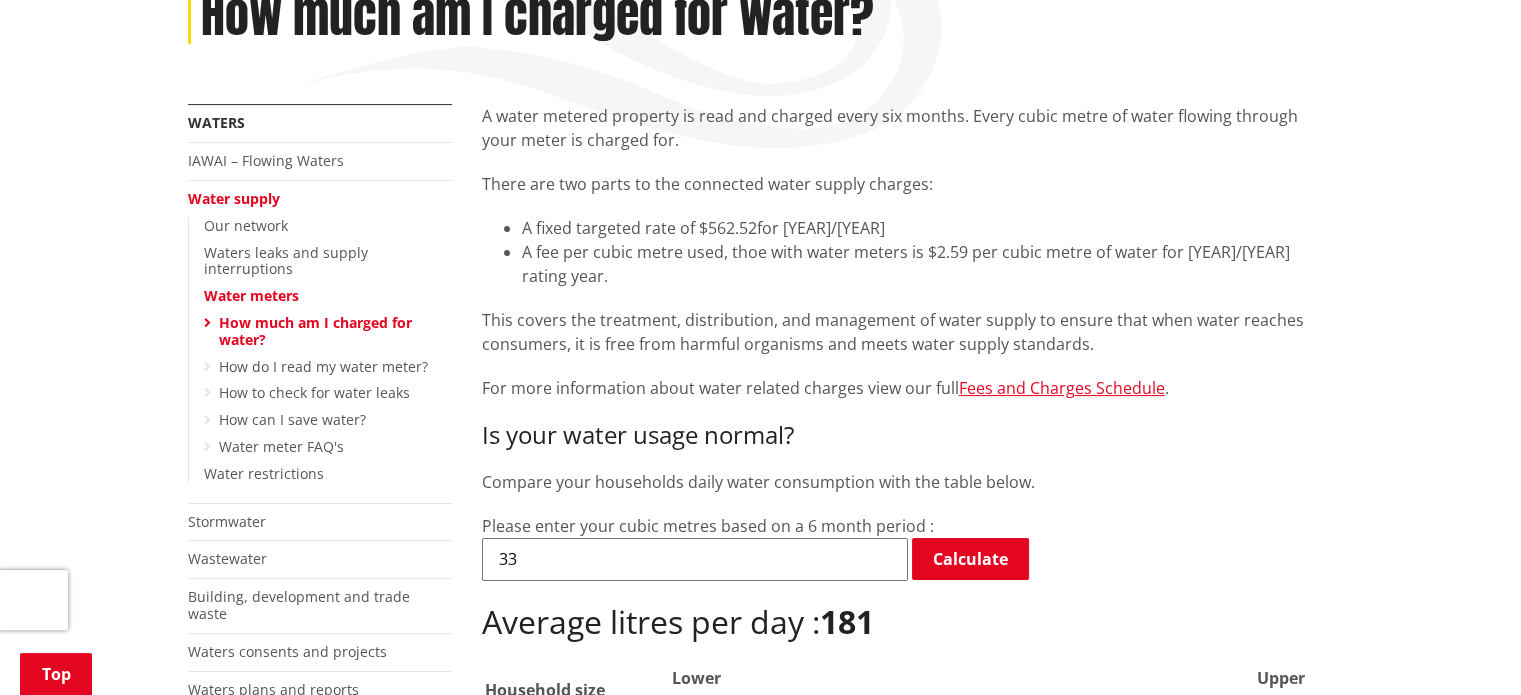 type on "3" 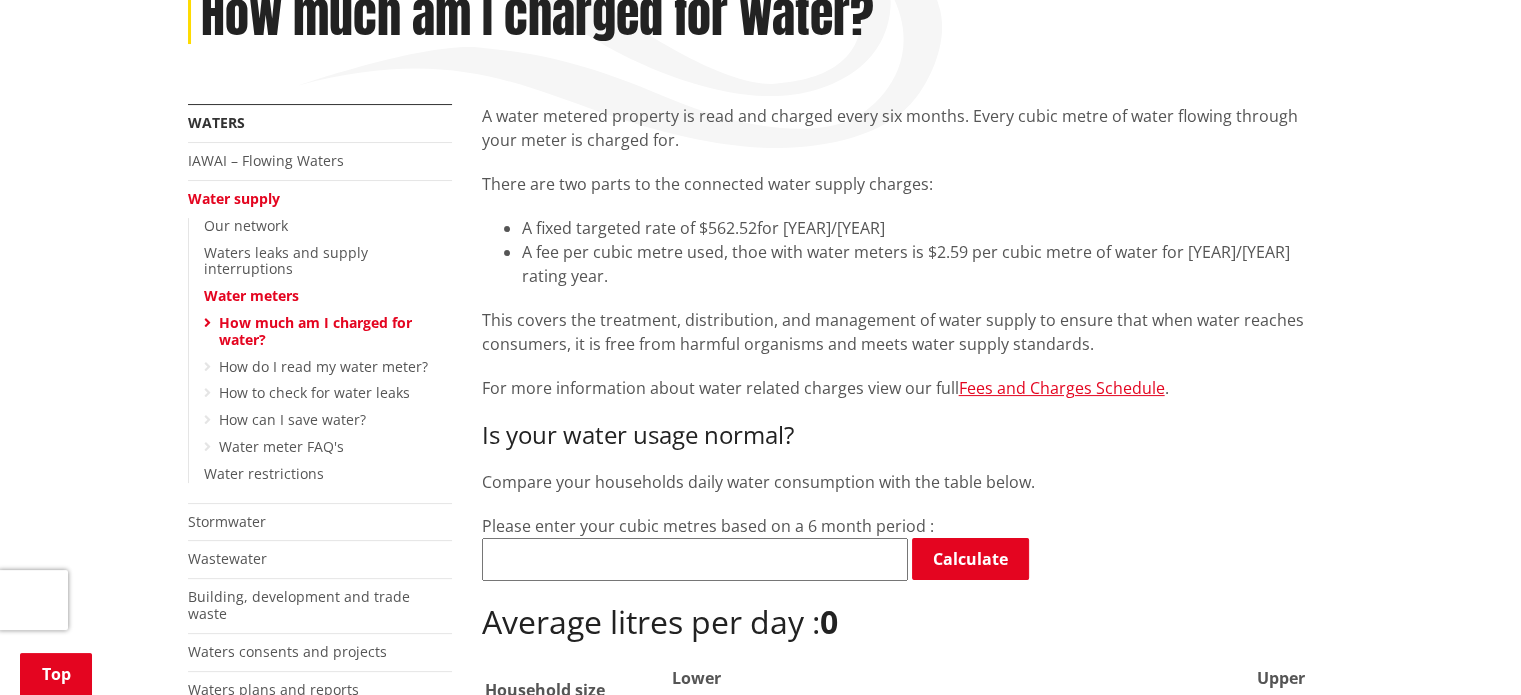 type on "6" 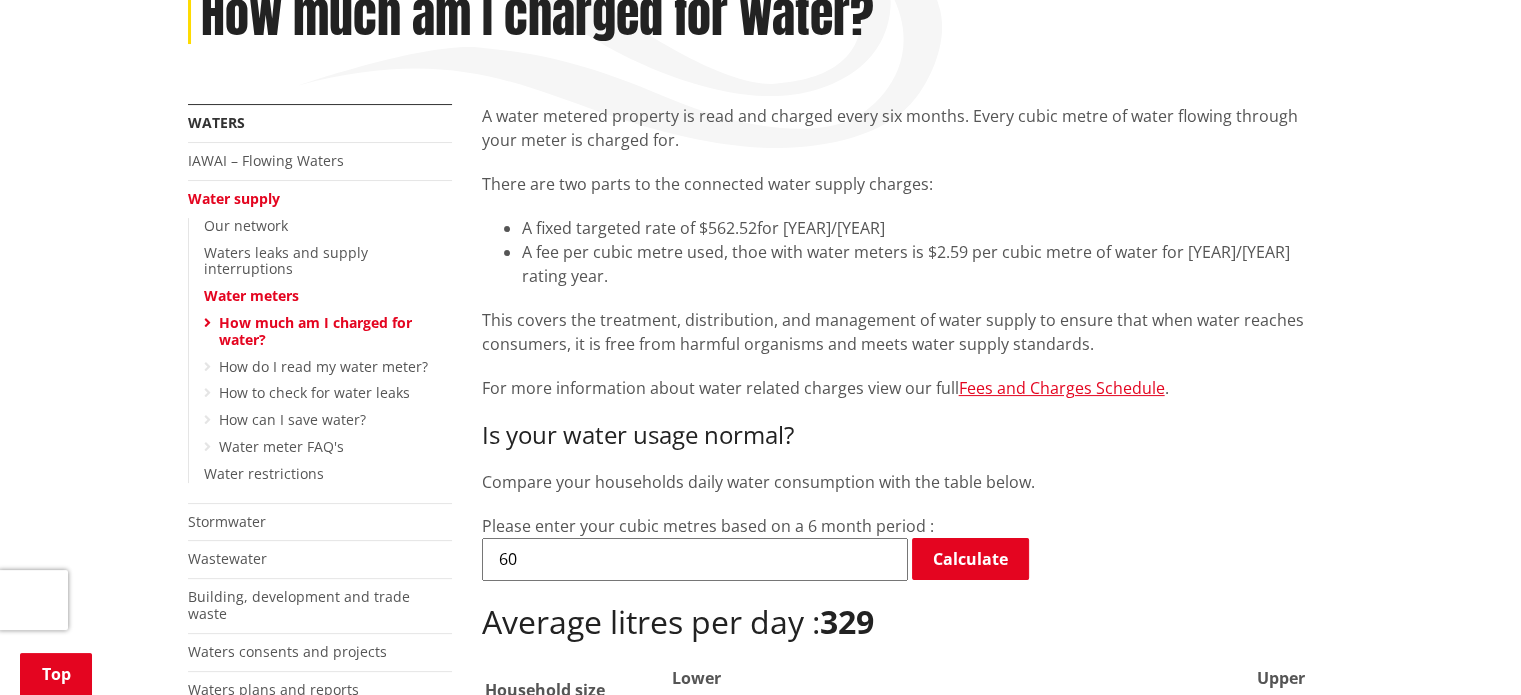 type on "60" 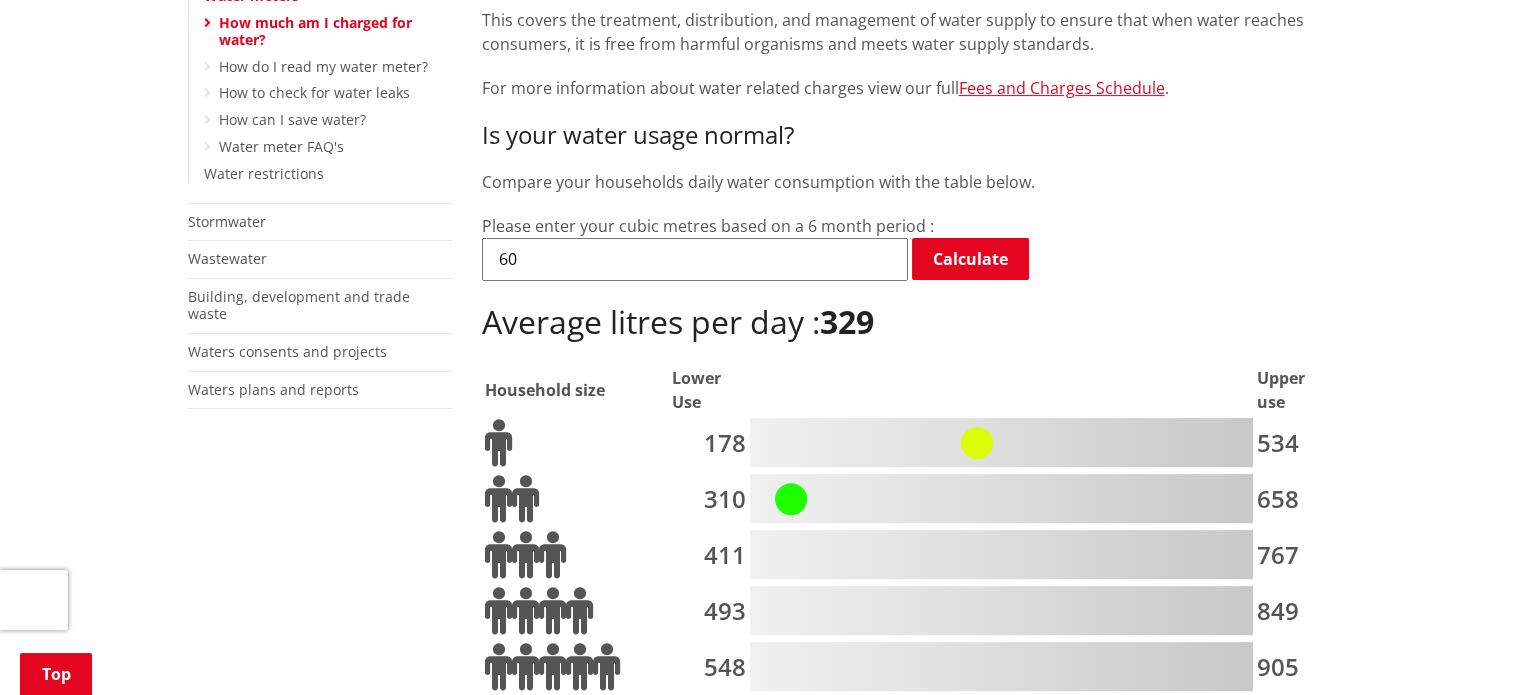 scroll, scrollTop: 700, scrollLeft: 0, axis: vertical 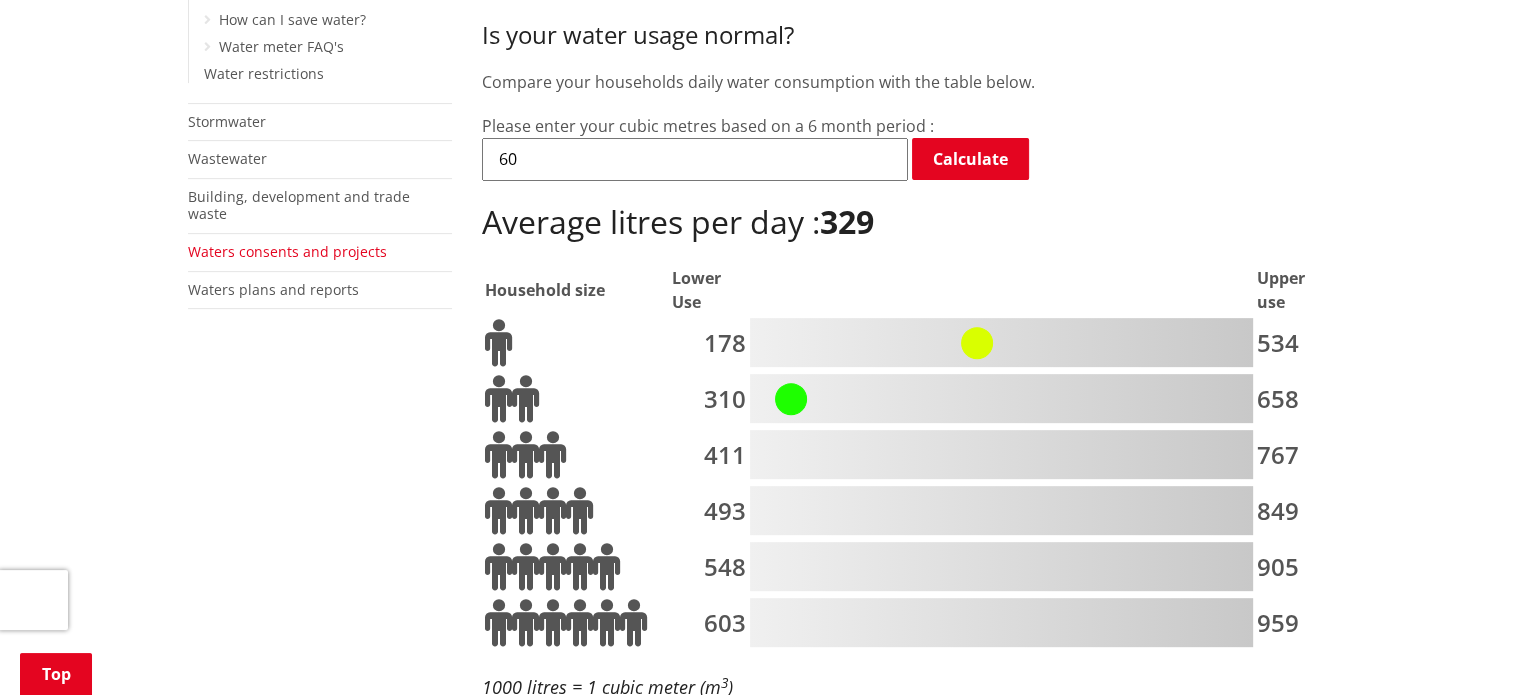 click on "Waters consents and projects" at bounding box center (287, 251) 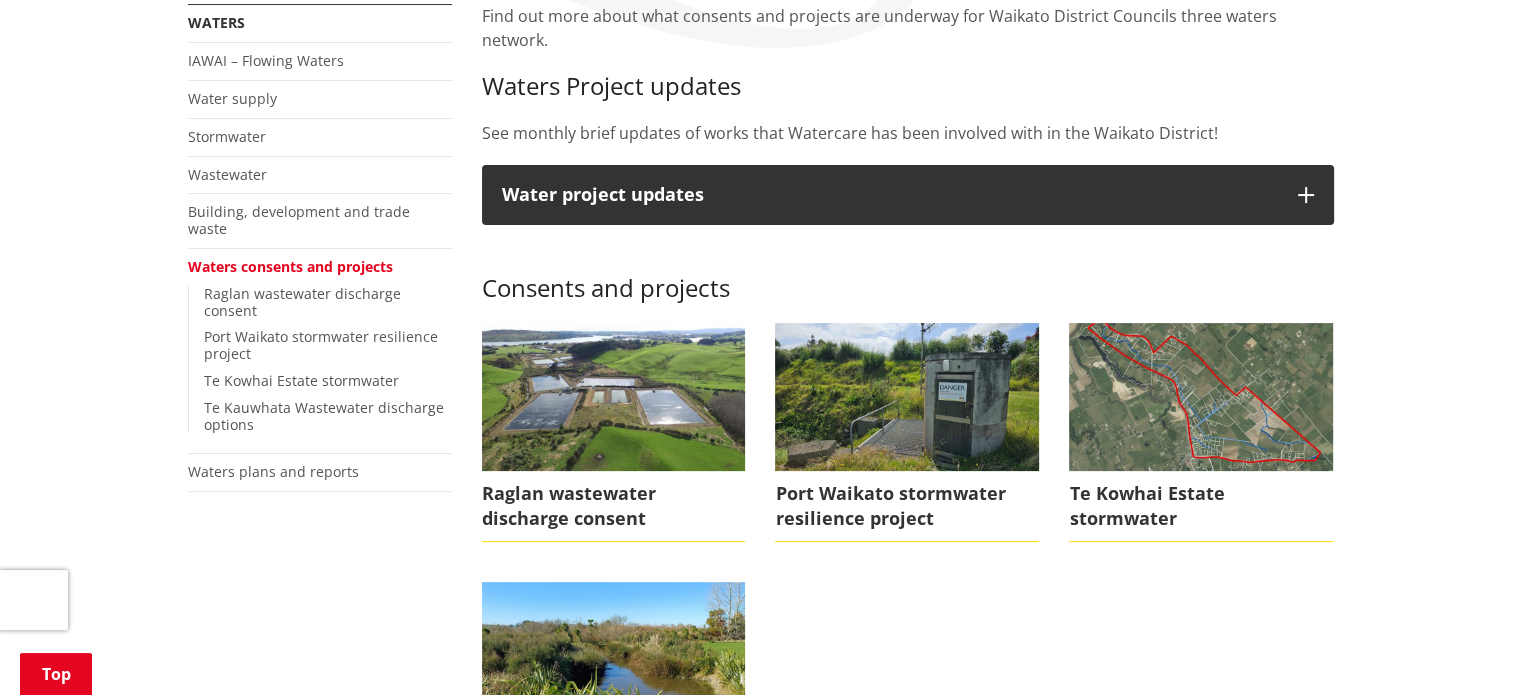 scroll, scrollTop: 300, scrollLeft: 0, axis: vertical 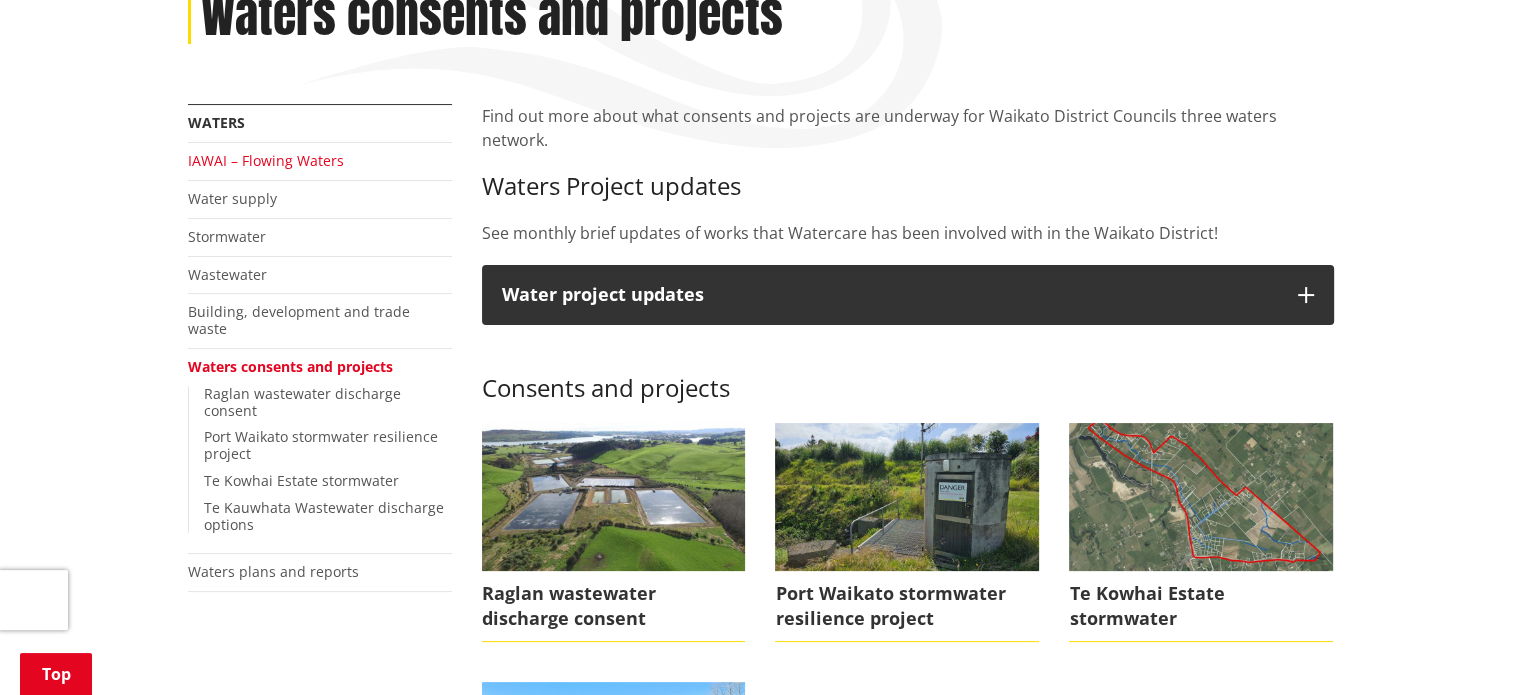 click on "IAWAI – Flowing Waters" at bounding box center [266, 160] 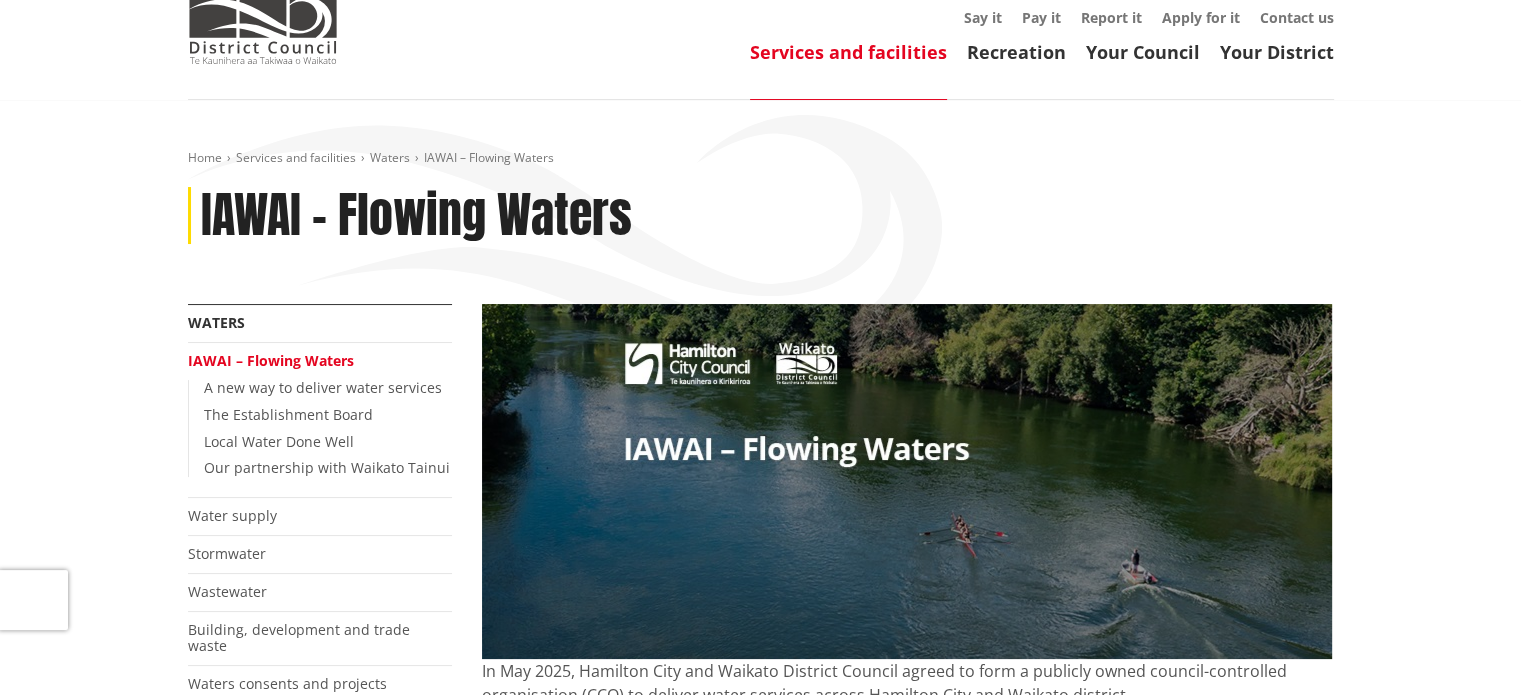 scroll, scrollTop: 300, scrollLeft: 0, axis: vertical 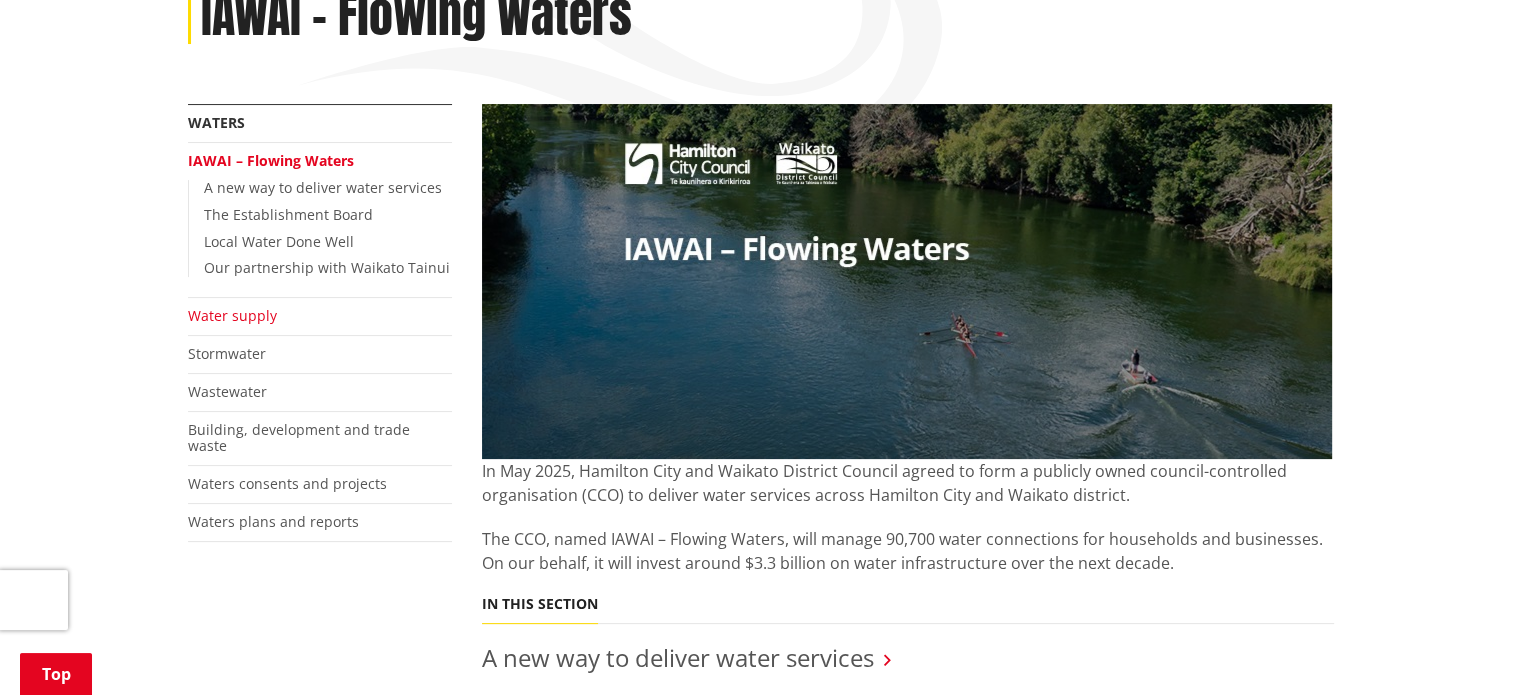 click on "Water supply" at bounding box center (232, 315) 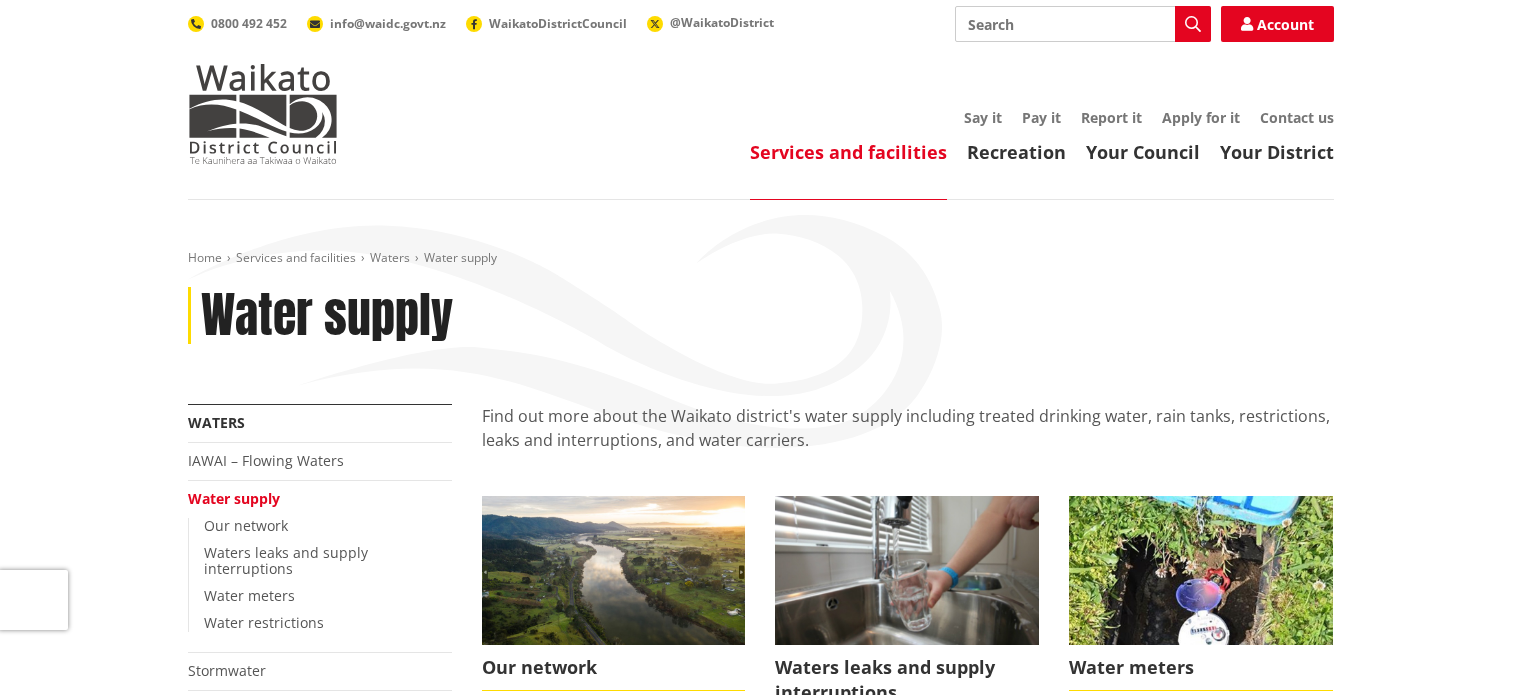 scroll, scrollTop: 0, scrollLeft: 0, axis: both 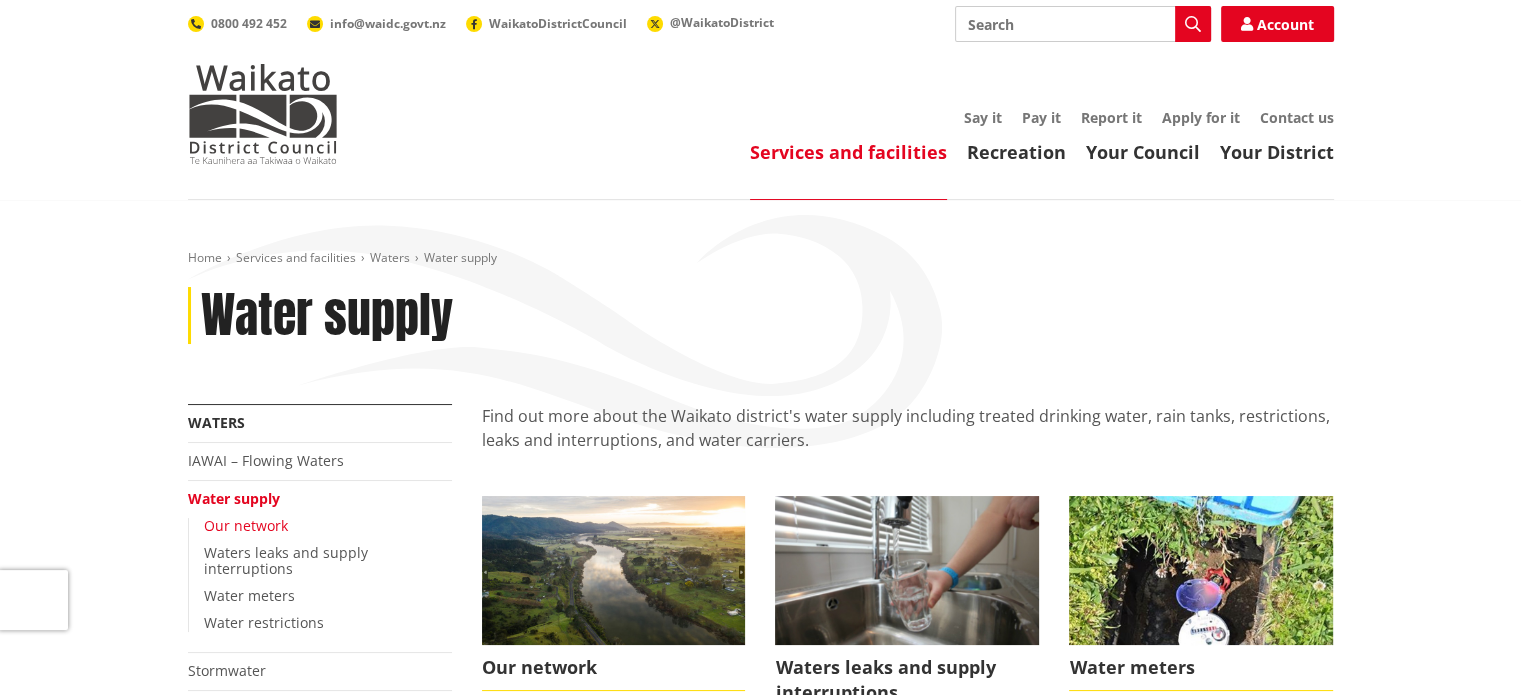 click on "Our network" at bounding box center (246, 525) 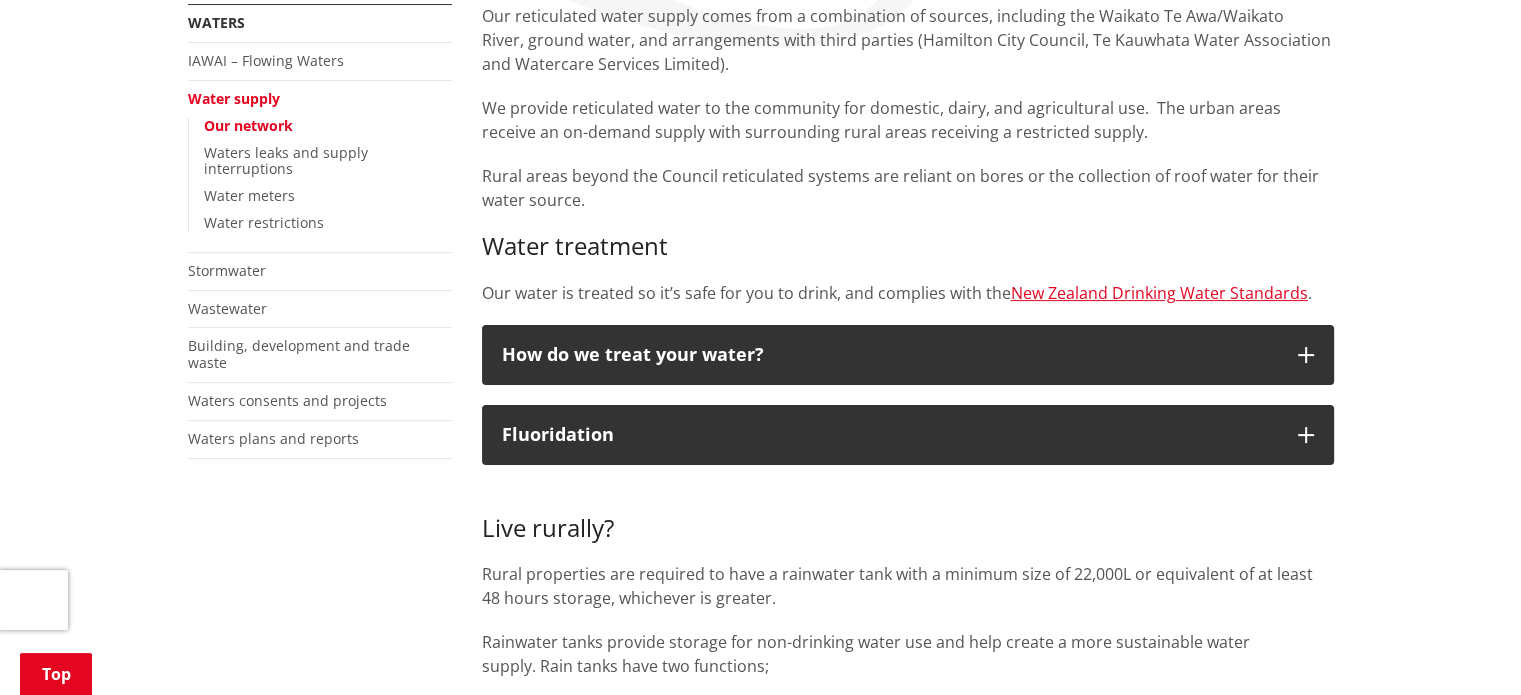 scroll, scrollTop: 500, scrollLeft: 0, axis: vertical 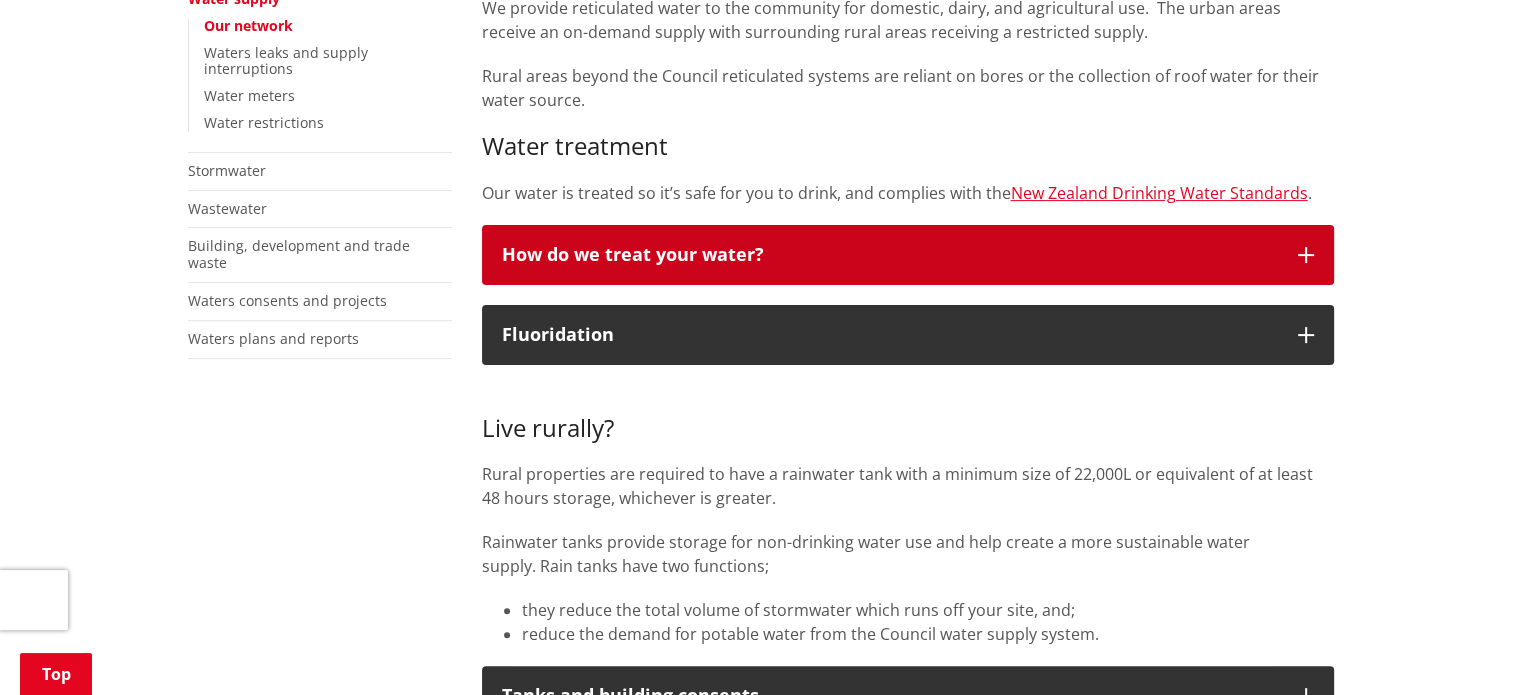 click on "How do we treat your water?" at bounding box center (890, 255) 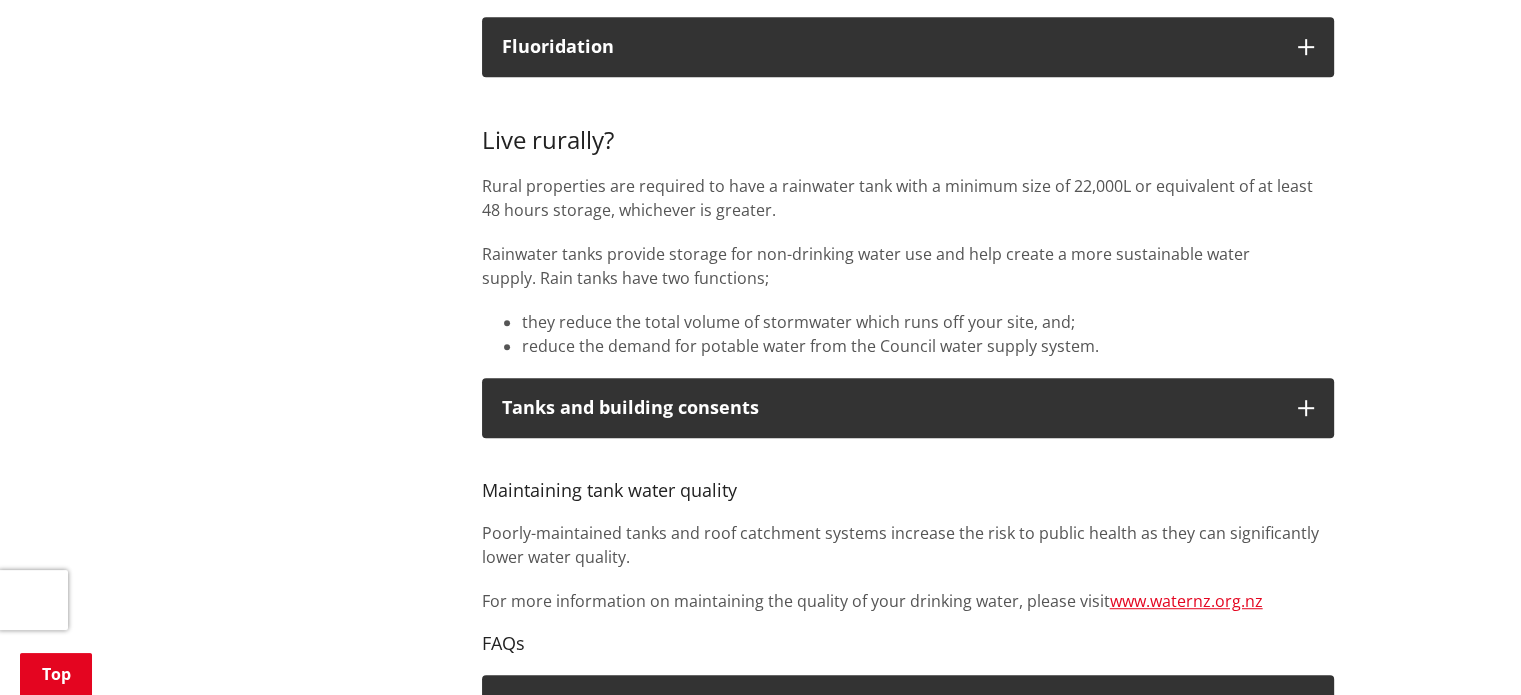 scroll, scrollTop: 1300, scrollLeft: 0, axis: vertical 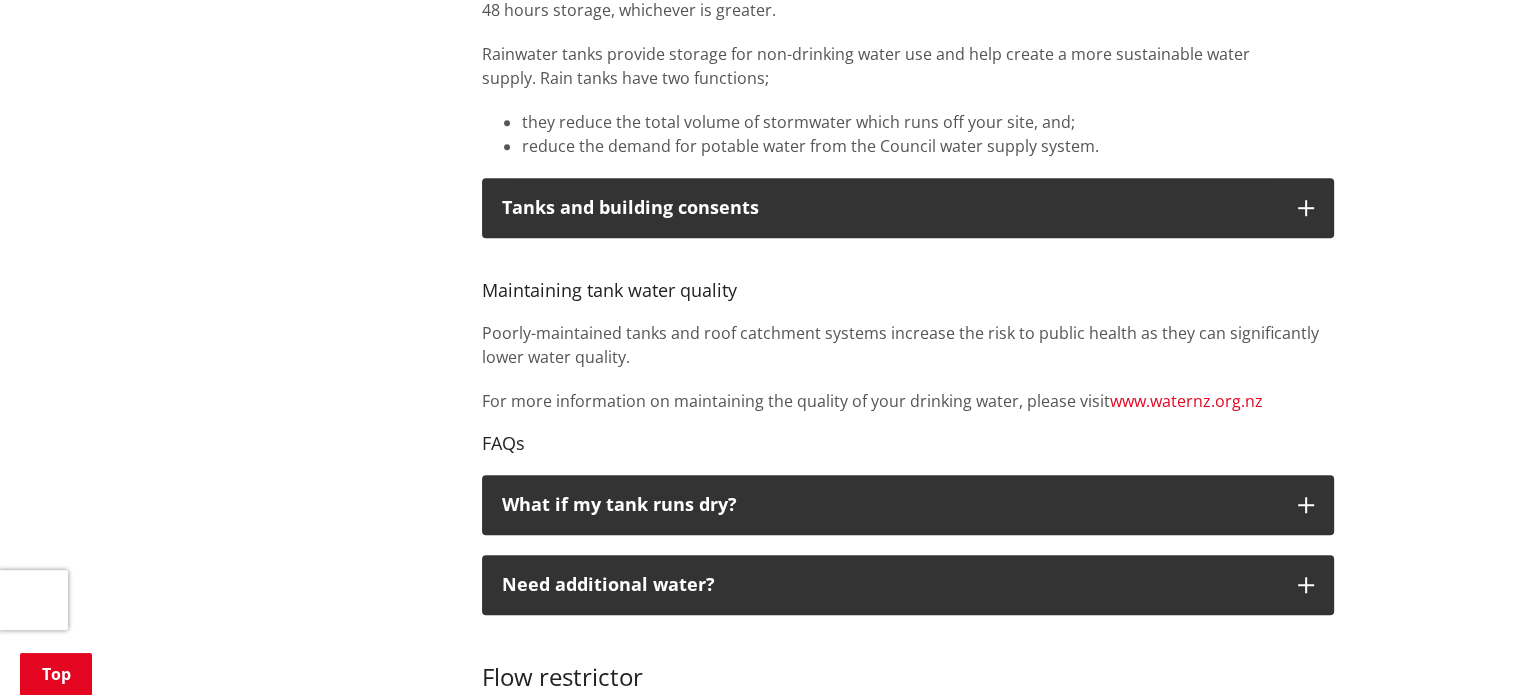 click on "www.waternz.org.nz" at bounding box center [1186, 401] 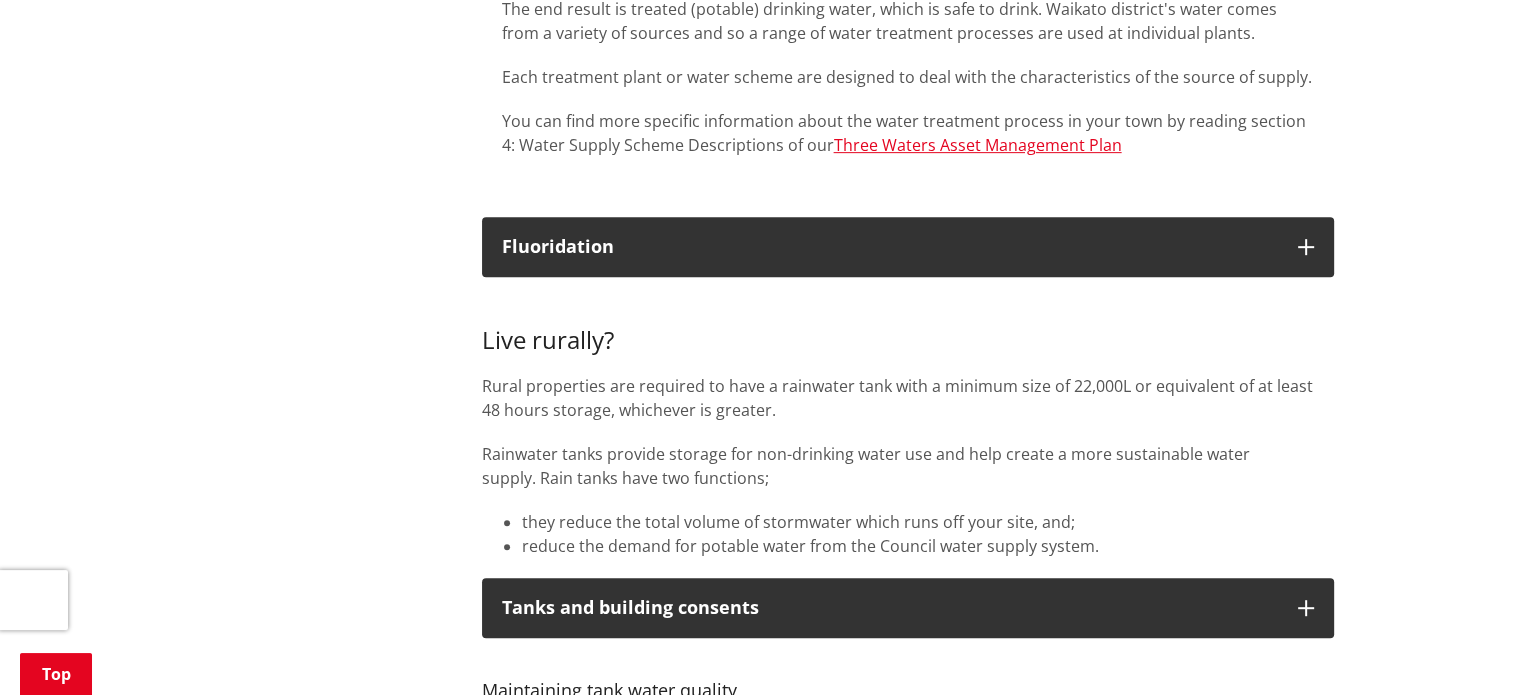 scroll, scrollTop: 700, scrollLeft: 0, axis: vertical 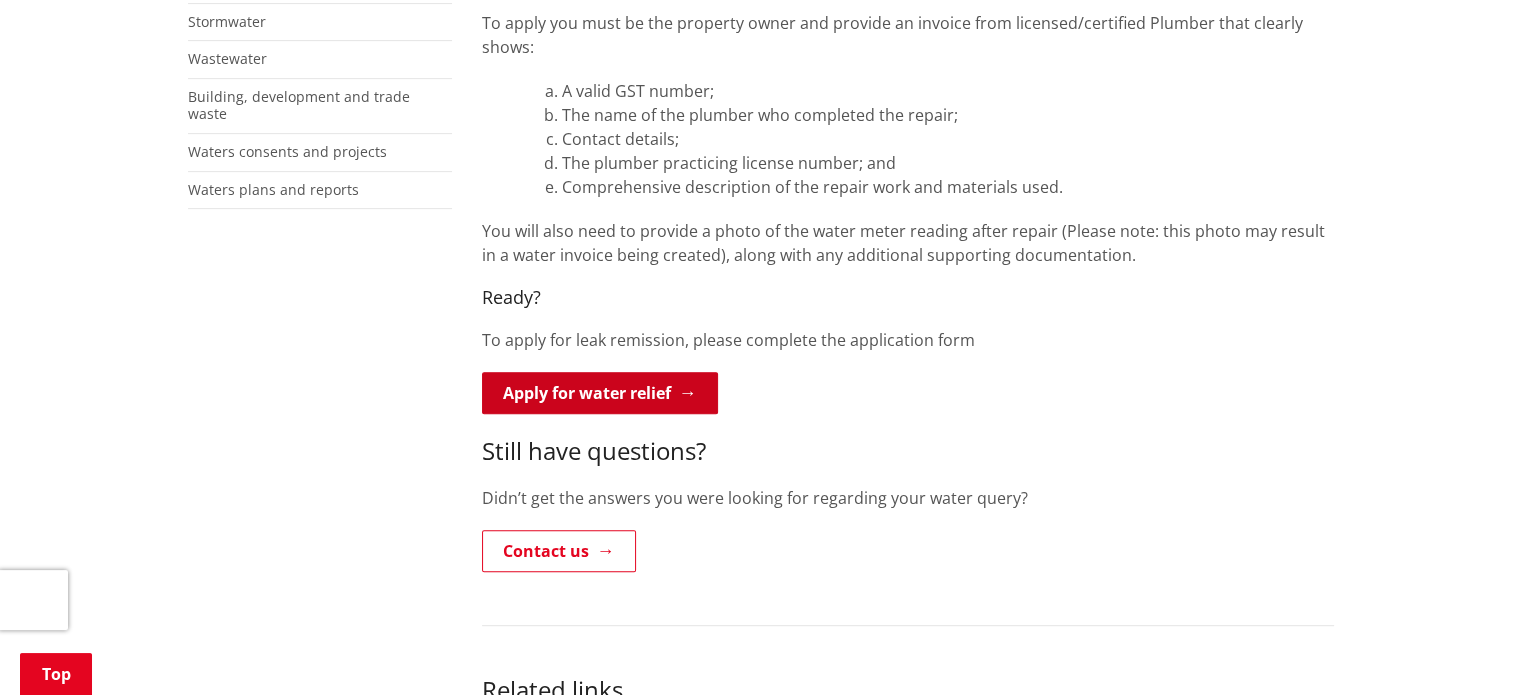 click on "Apply for water relief" at bounding box center [600, 393] 